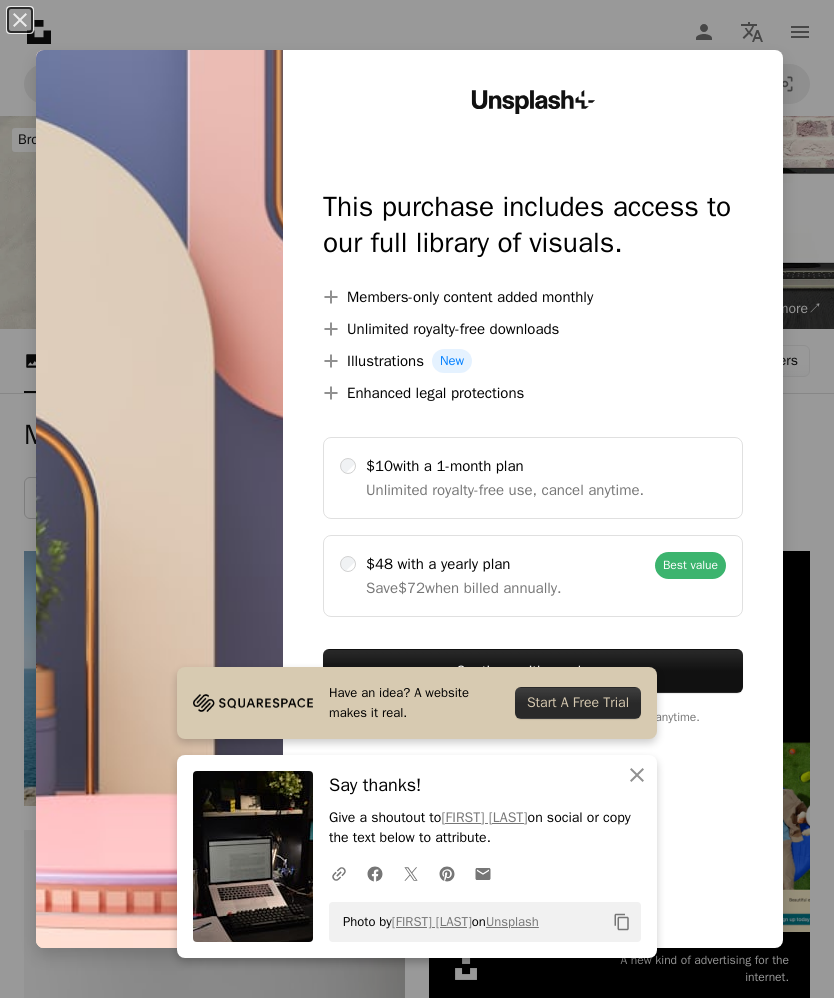 scroll, scrollTop: 4127, scrollLeft: 0, axis: vertical 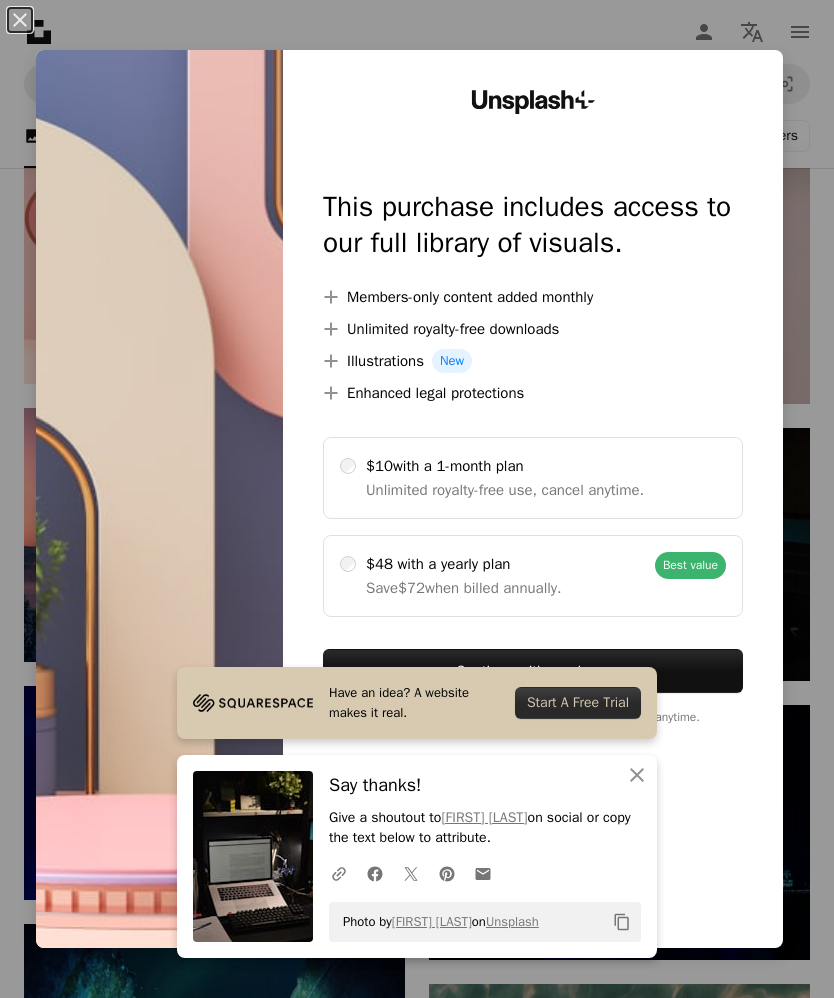 click on "An X shape Have an idea? A website makes it real. Start A Free Trial An X shape Close Say thanks! Give a shoutout to  [FIRST] [LAST]  on social or copy the text below to attribute. A URL sharing icon (chains) Facebook icon X (formerly Twitter) icon Pinterest icon An envelope Photo by  [FIRST] [LAST]  on  Unsplash
Copy content Unsplash+ This purchase includes access to our full library of visuals. A plus sign Members-only content added monthly A plus sign Unlimited royalty-free downloads A plus sign Illustrations  New A plus sign Enhanced legal protections $10  with a 1-month plan Unlimited royalty-free use, cancel anytime. $48   with a yearly plan Save  $72  when billed annually. Best value Continue with purchase Taxes where applicable. Renews automatically. Cancel anytime." at bounding box center [417, 499] 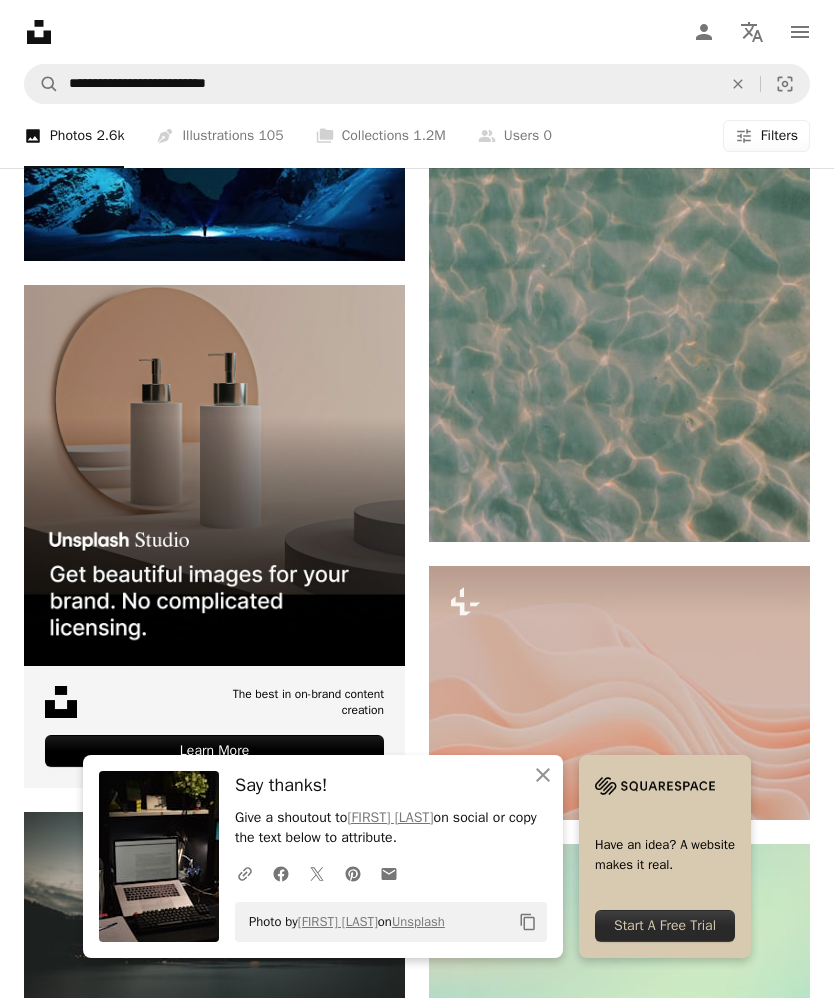 scroll, scrollTop: 5084, scrollLeft: 0, axis: vertical 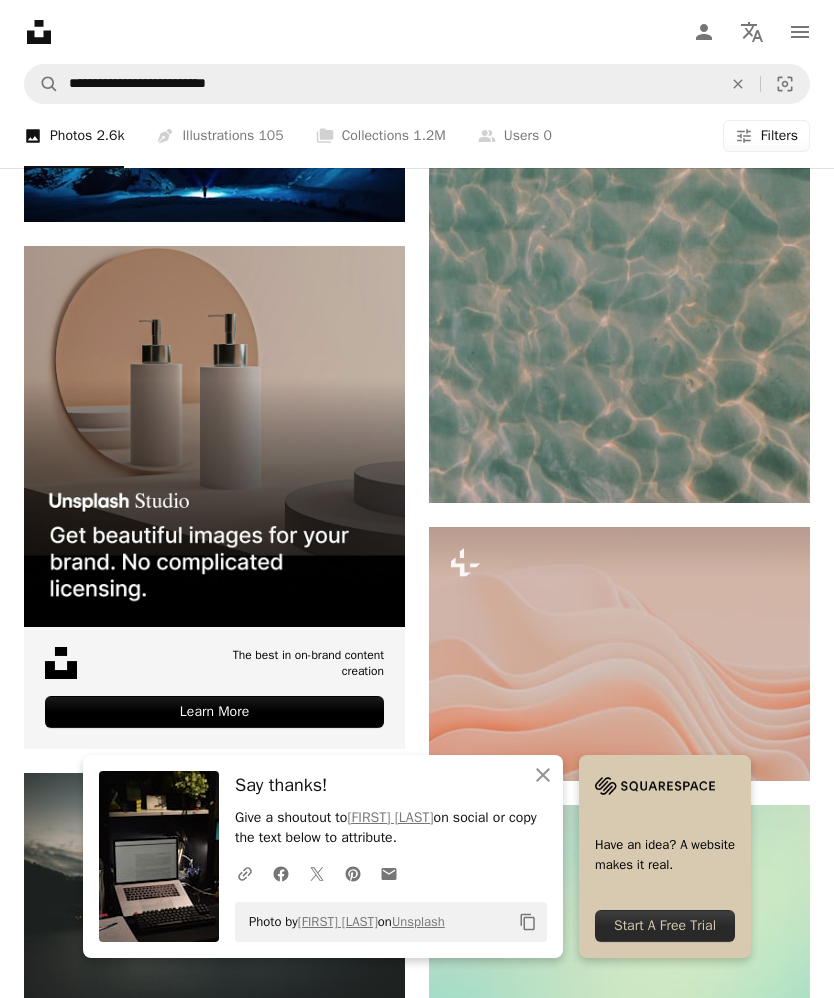 click at bounding box center (619, 654) 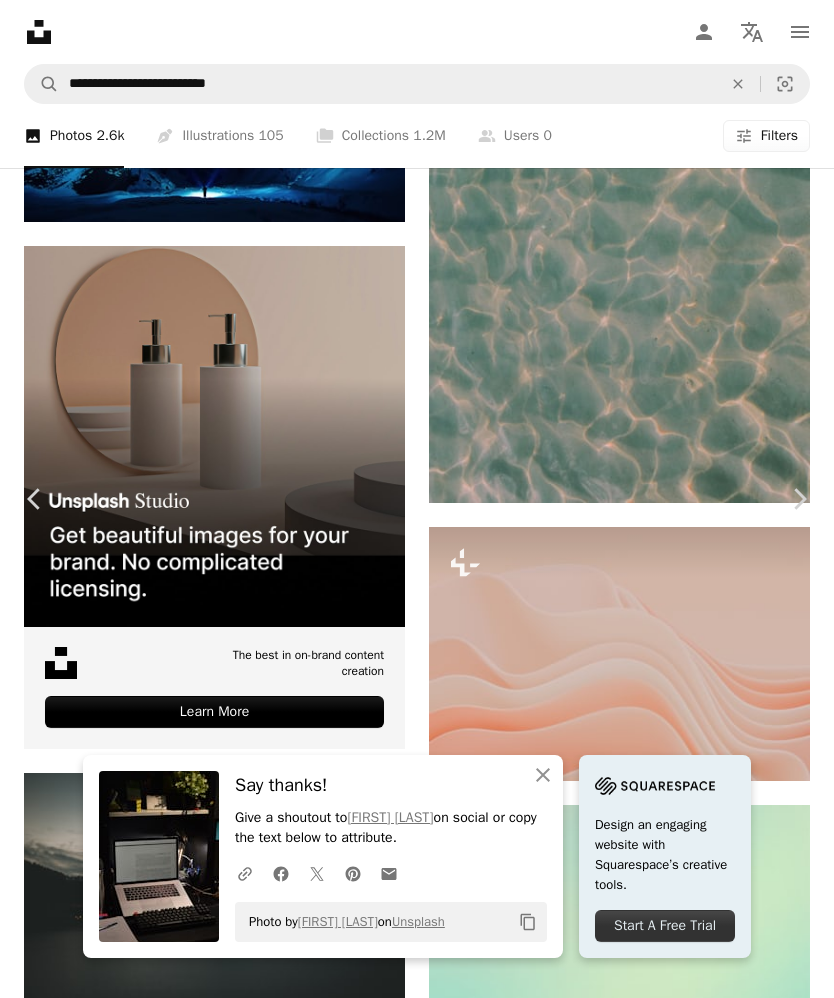 click on "More Actions" 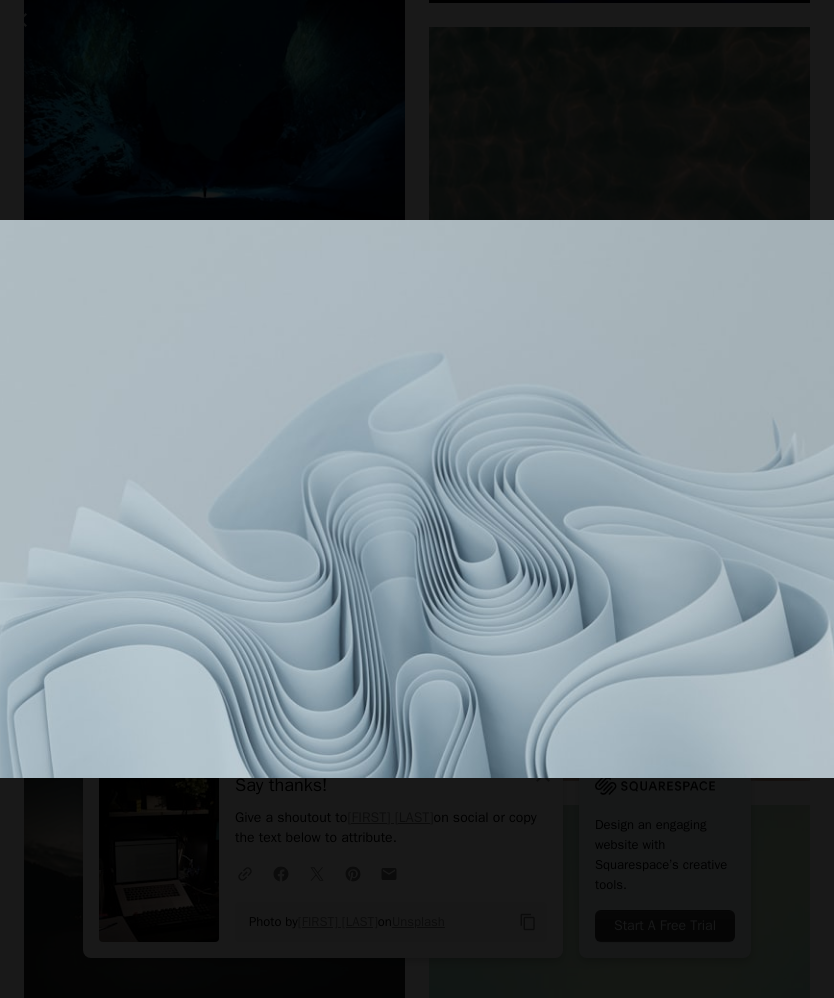 click at bounding box center (417, 499) 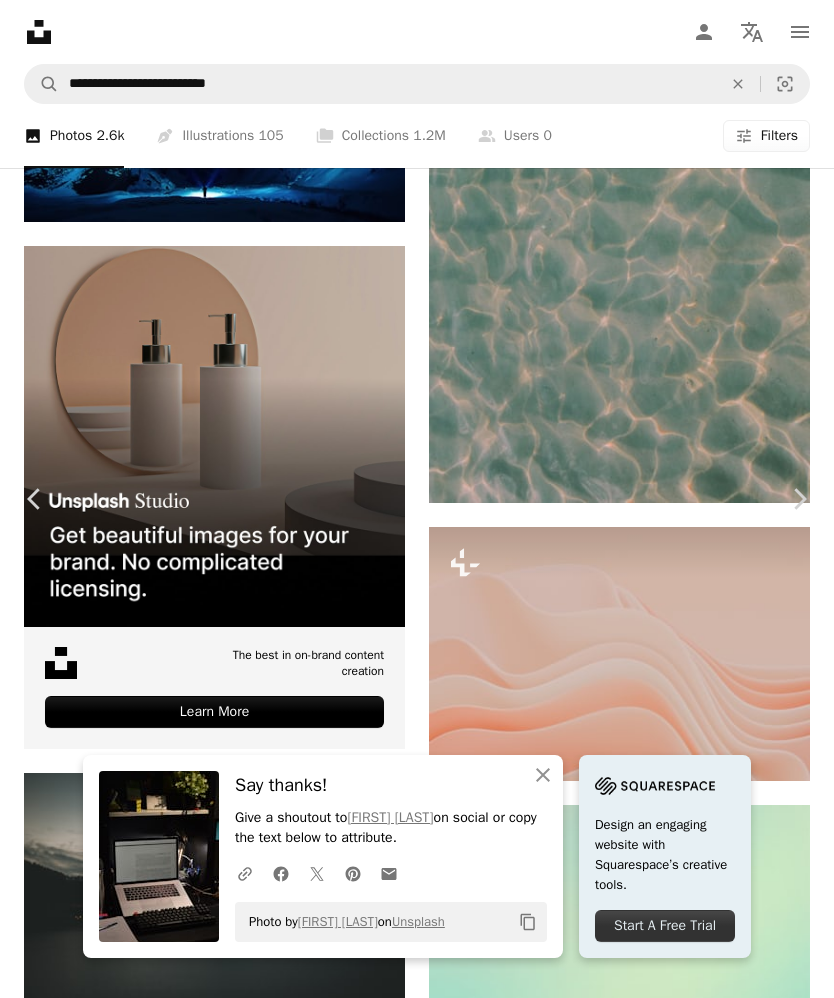 scroll, scrollTop: 137, scrollLeft: 0, axis: vertical 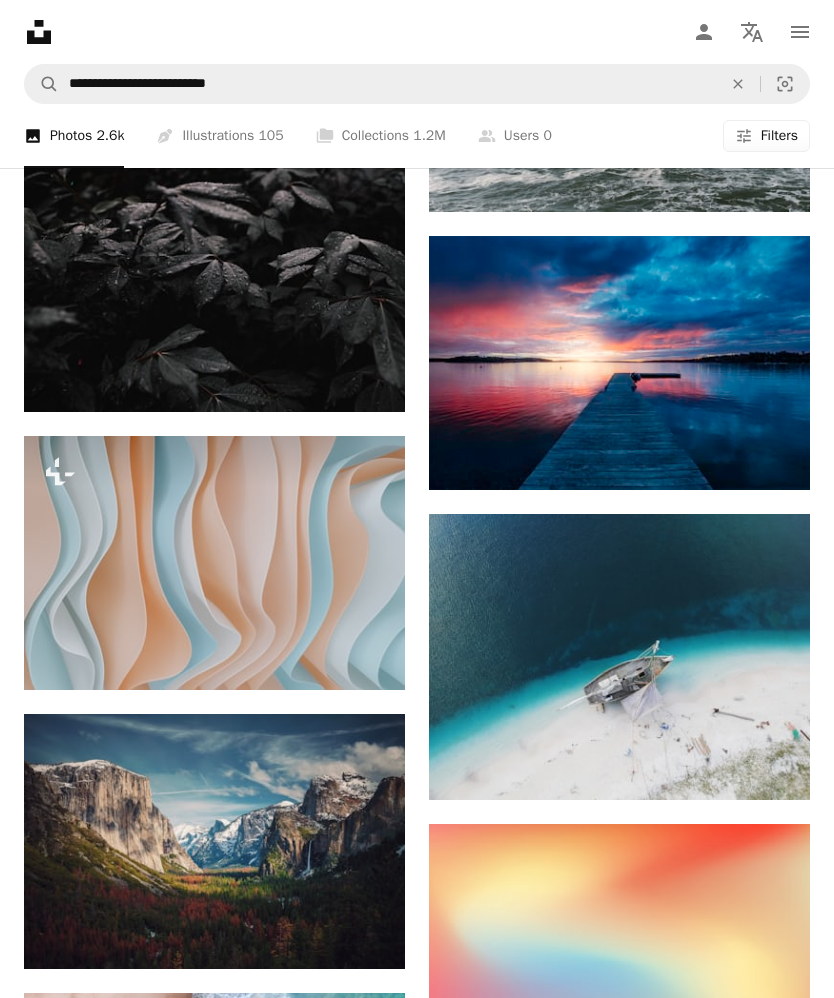 click on "A lock   Download" at bounding box center (334, 654) 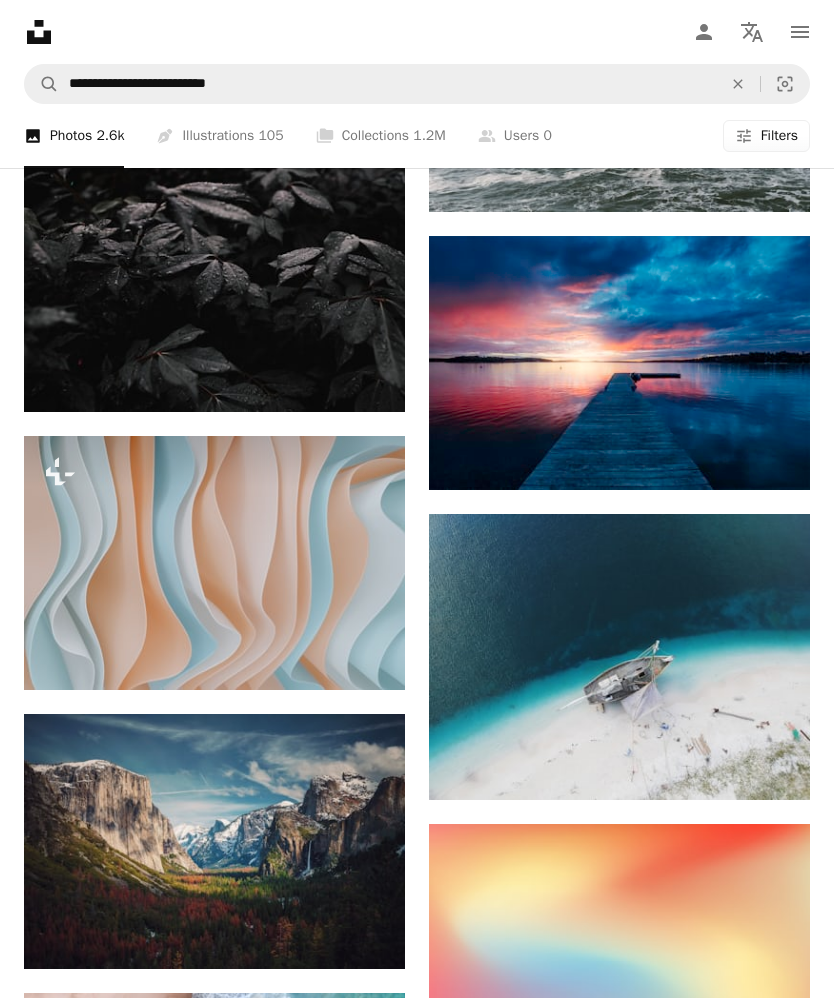 click on "An X shape Unsplash+ This purchase includes access to our full library of visuals. A plus sign Members-only content added monthly A plus sign Unlimited royalty-free downloads A plus sign Illustrations  New A plus sign Enhanced legal protections $10  with a 1-month plan Unlimited royalty-free use, cancel anytime. $48   with a yearly plan Save  $72  when billed annually. Best value Continue with purchase Taxes where applicable. Renews automatically. Cancel anytime." at bounding box center (417, 5019) 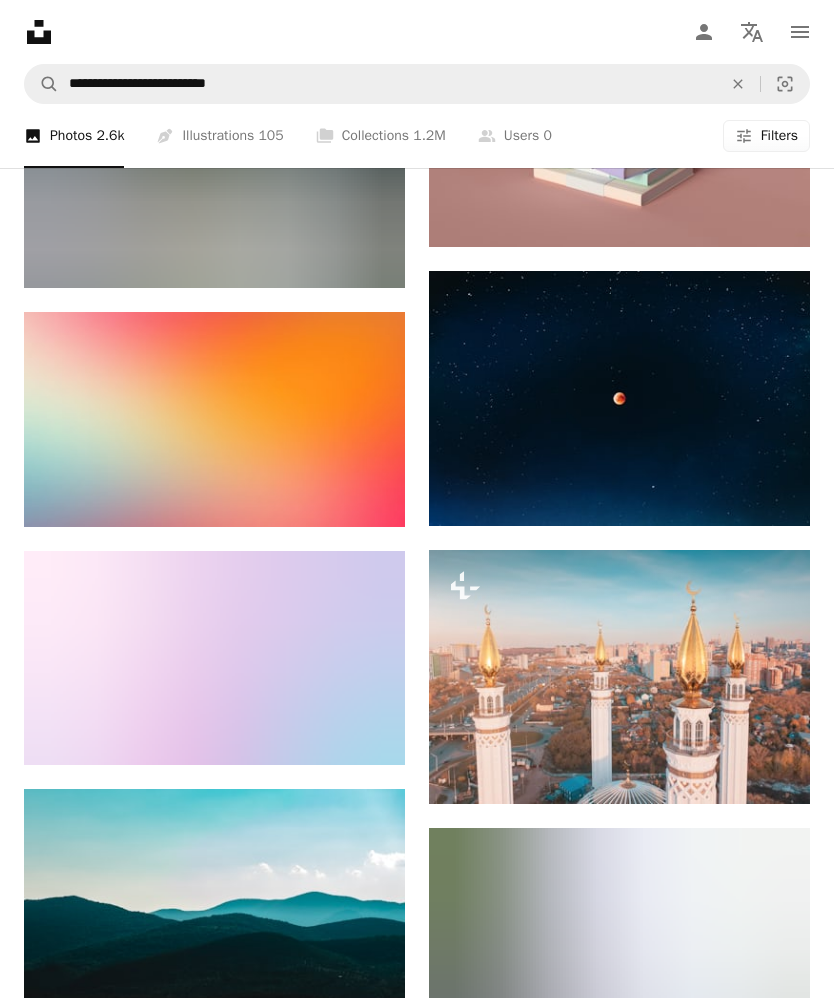 scroll, scrollTop: 11337, scrollLeft: 0, axis: vertical 